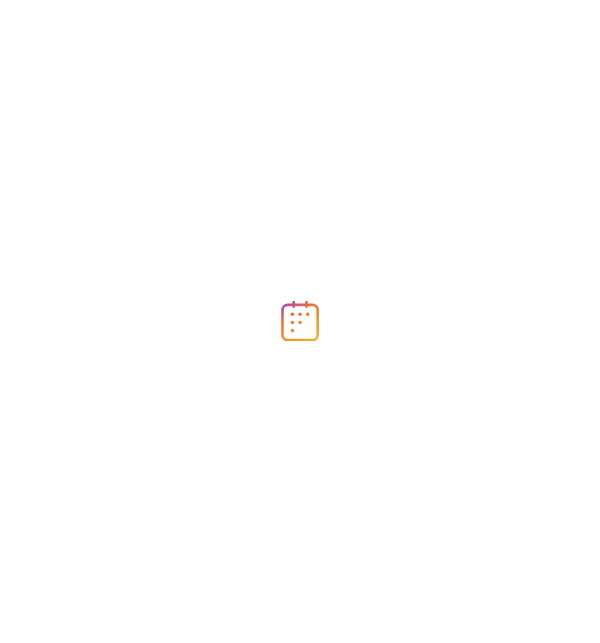 scroll, scrollTop: 0, scrollLeft: 0, axis: both 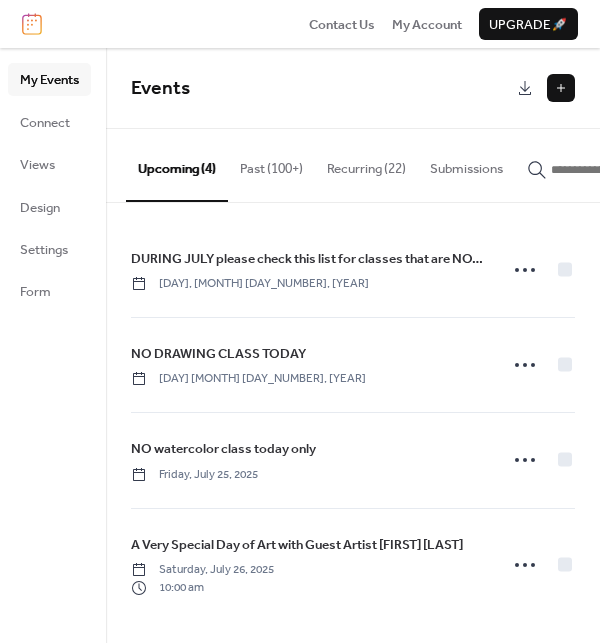 click at bounding box center [561, 88] 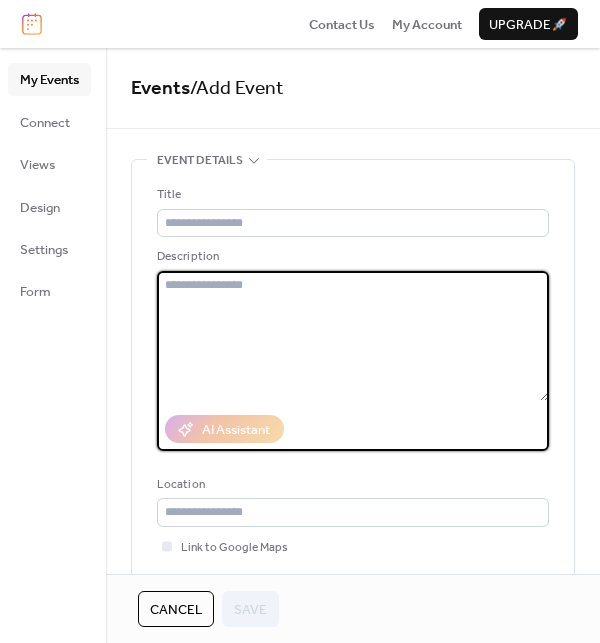 click at bounding box center (353, 336) 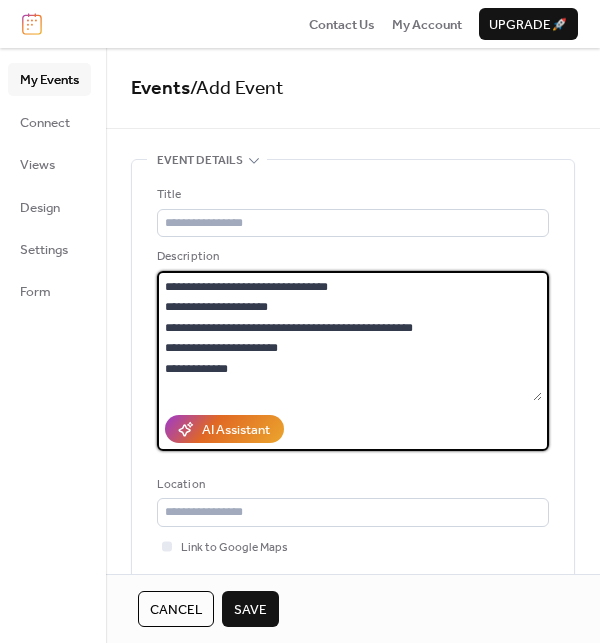 scroll, scrollTop: 0, scrollLeft: 0, axis: both 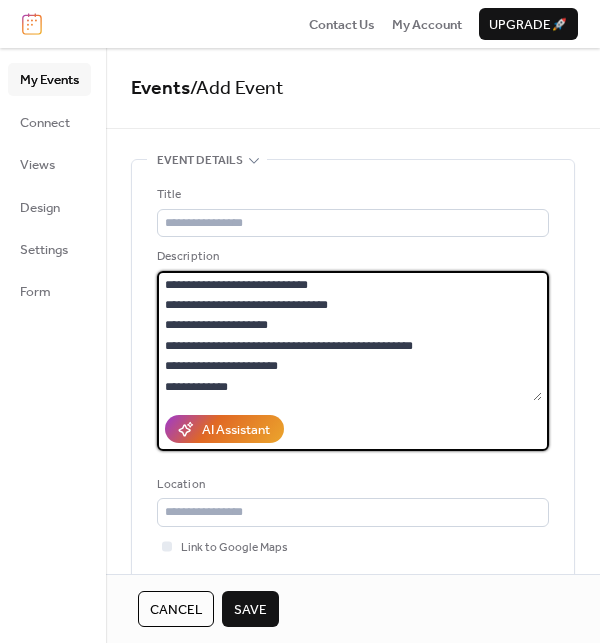 drag, startPoint x: 255, startPoint y: 381, endPoint x: 146, endPoint y: 378, distance: 109.041275 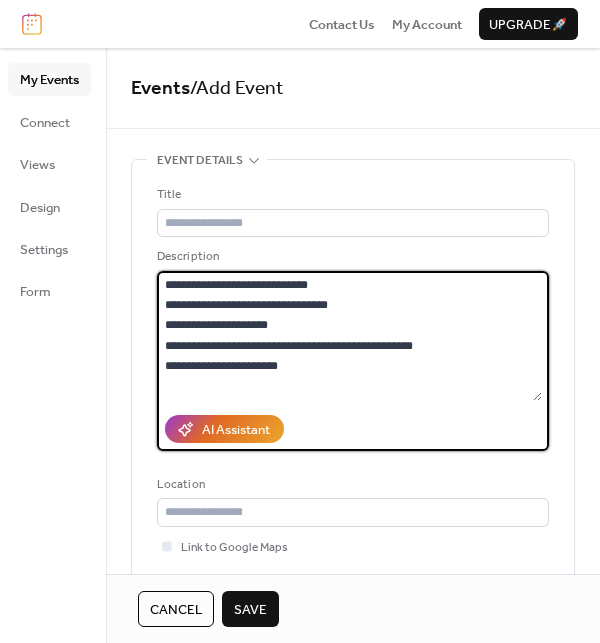 drag, startPoint x: 327, startPoint y: 283, endPoint x: 154, endPoint y: 275, distance: 173.18488 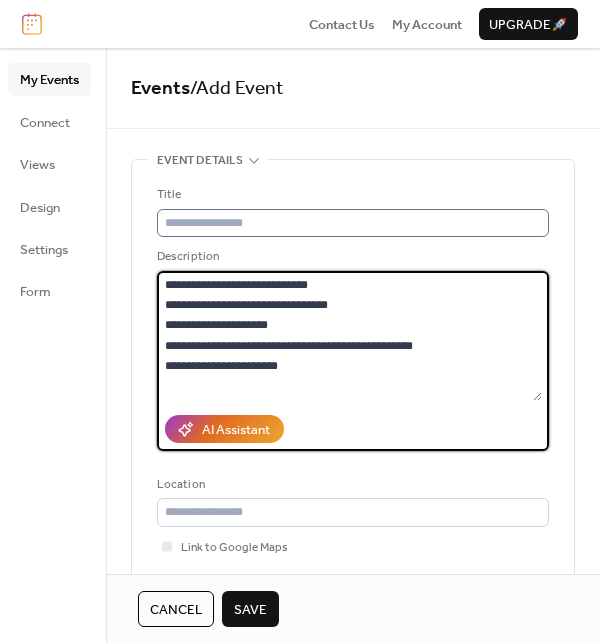 type on "**********" 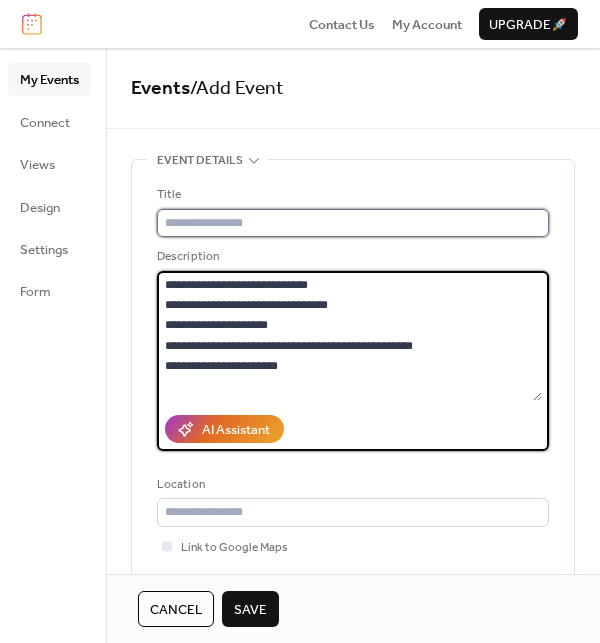 click at bounding box center (353, 223) 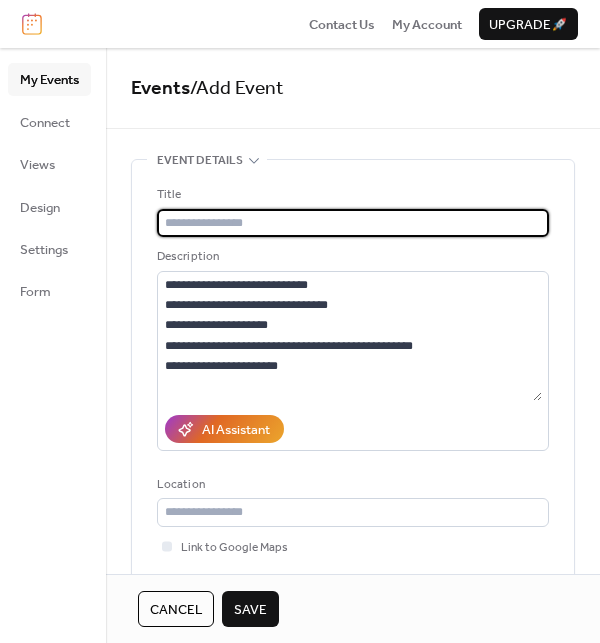 paste on "**********" 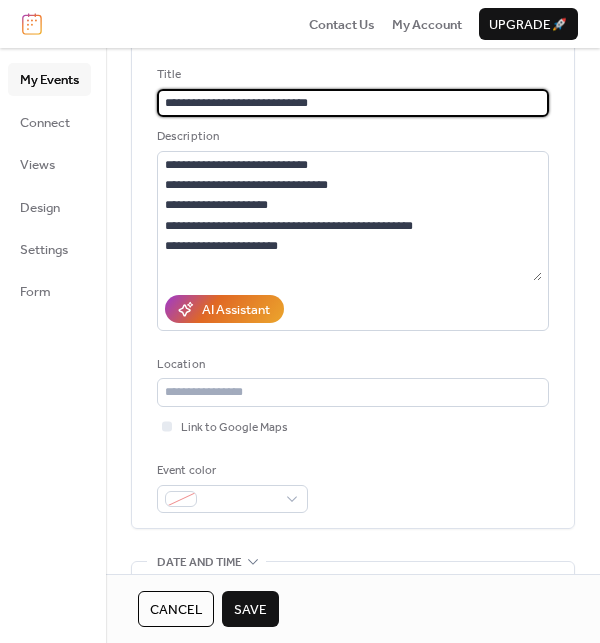 scroll, scrollTop: 121, scrollLeft: 0, axis: vertical 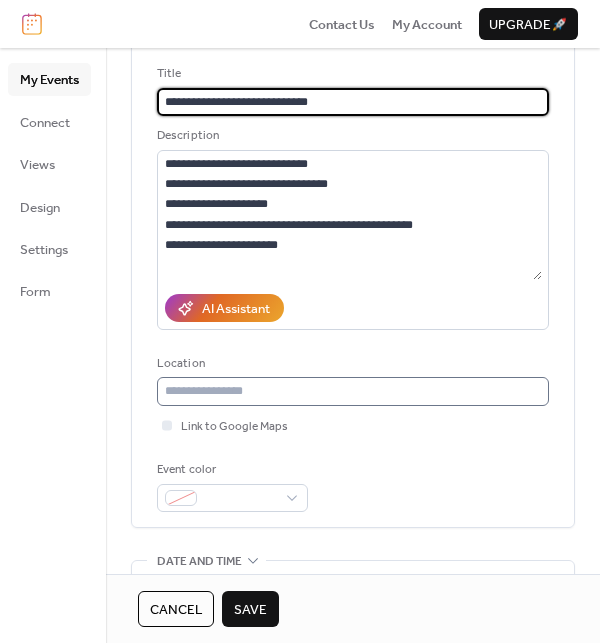 type on "**********" 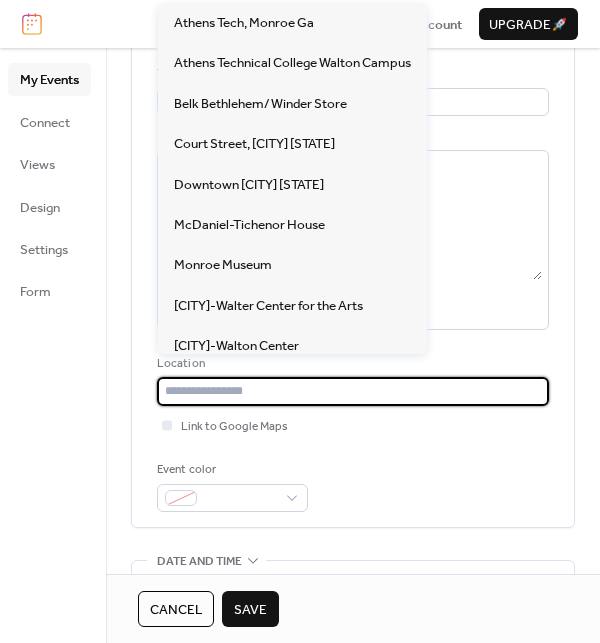 click at bounding box center [353, 391] 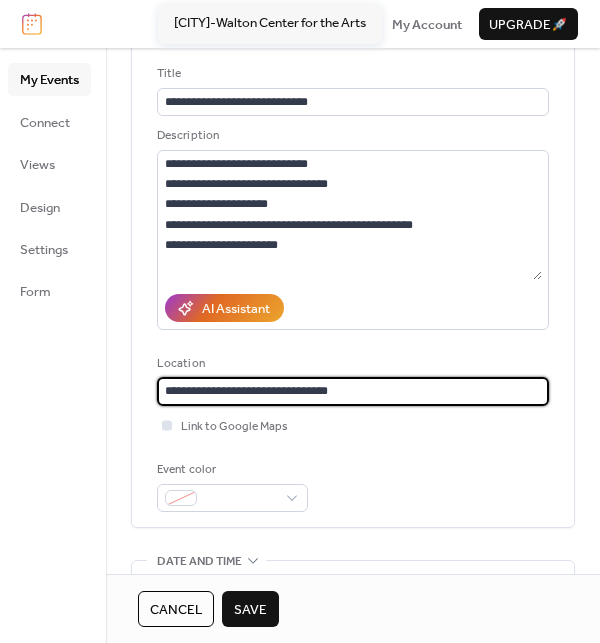 type on "**********" 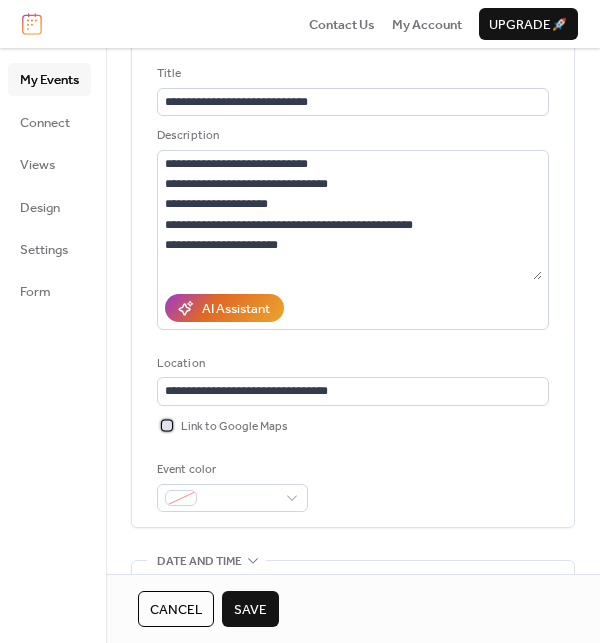 click at bounding box center (167, 425) 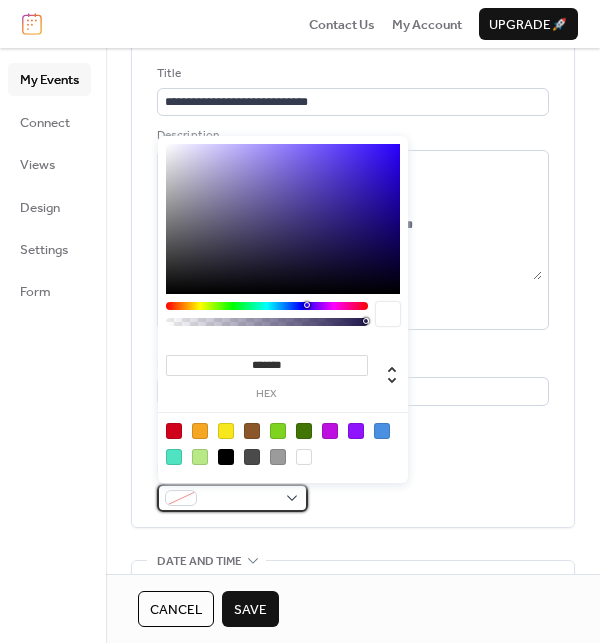 click at bounding box center [240, 499] 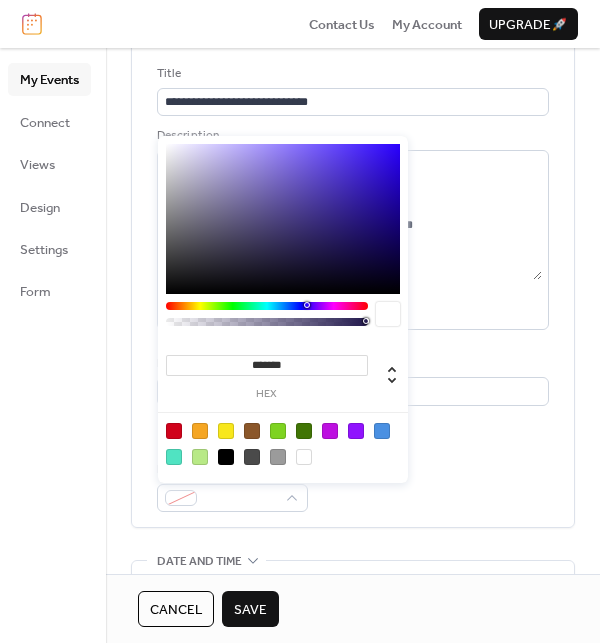 click at bounding box center (382, 431) 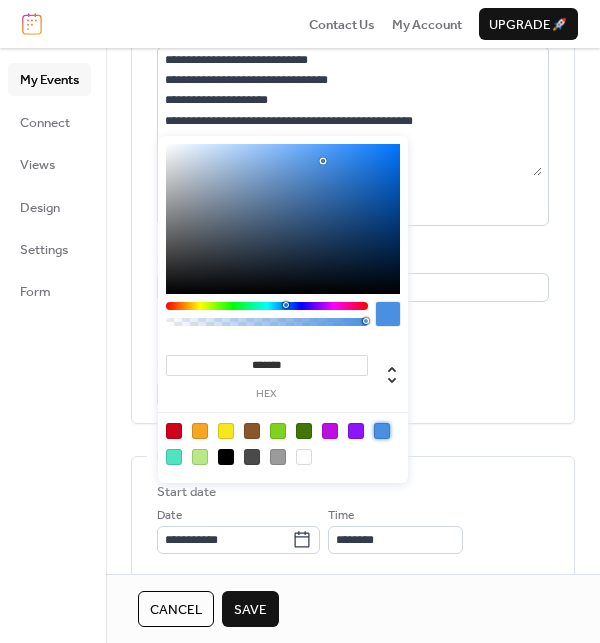 scroll, scrollTop: 211, scrollLeft: 0, axis: vertical 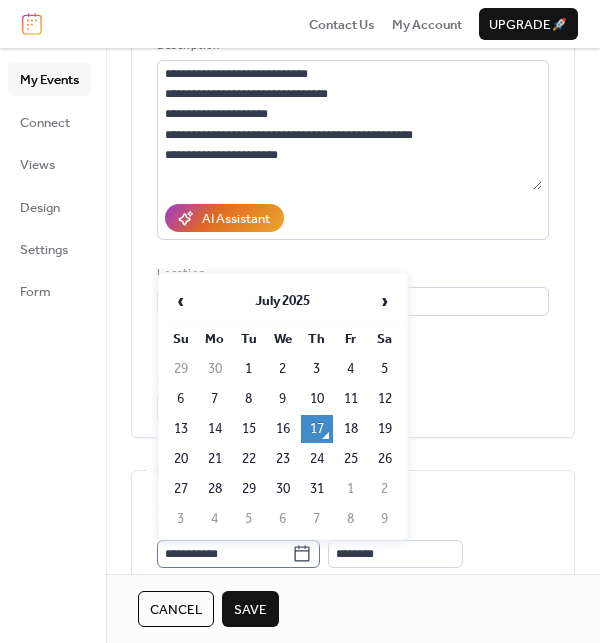 click 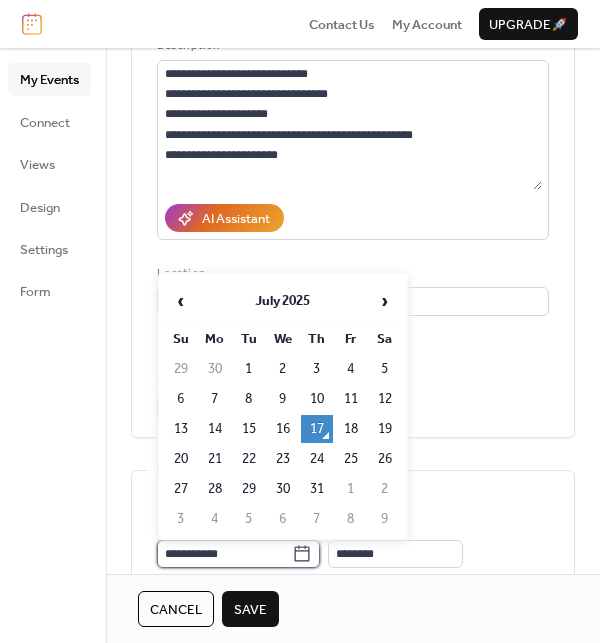 click on "**********" at bounding box center (224, 554) 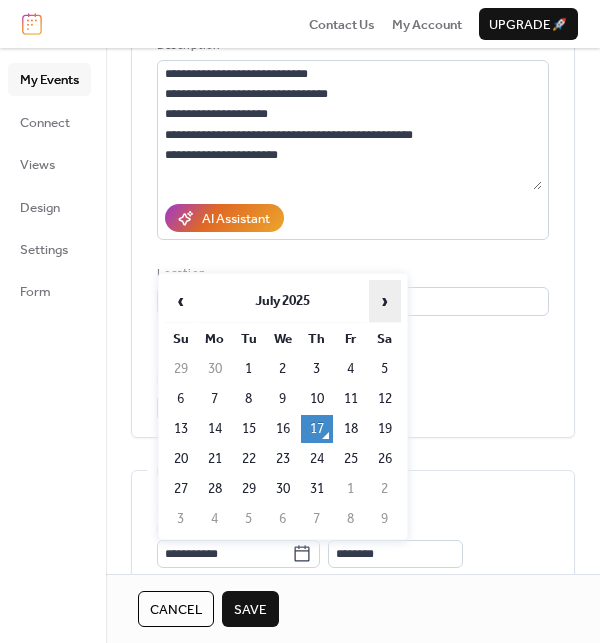 click on "›" at bounding box center [385, 301] 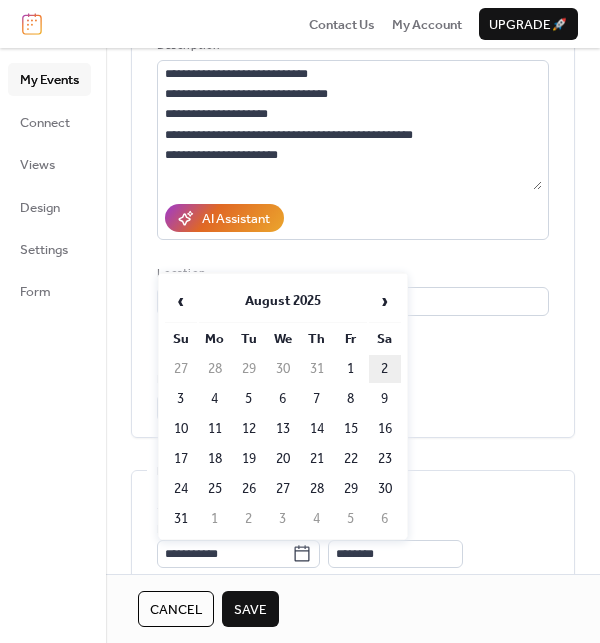 click on "2" at bounding box center [385, 369] 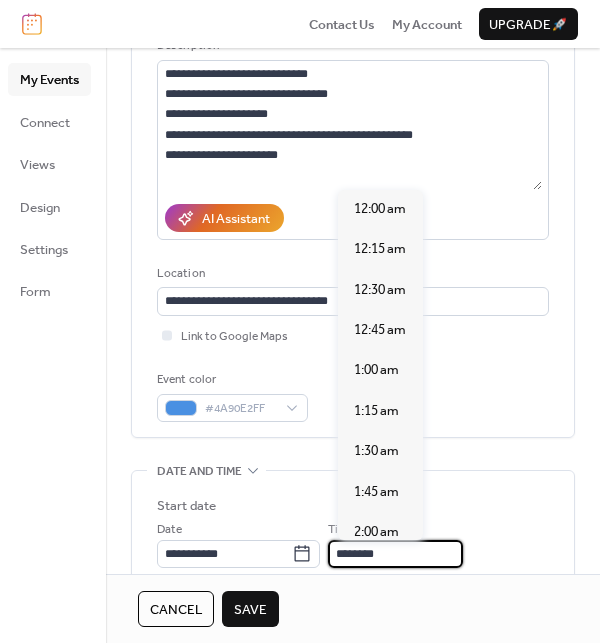 scroll, scrollTop: 1915, scrollLeft: 0, axis: vertical 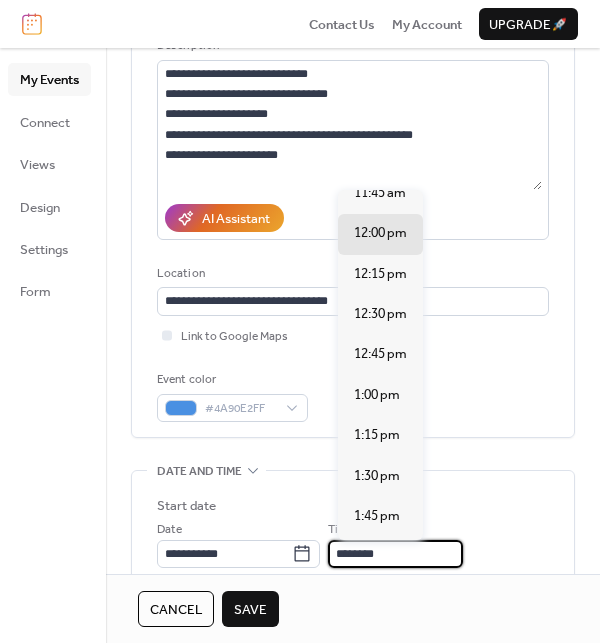 click on "********" at bounding box center [395, 554] 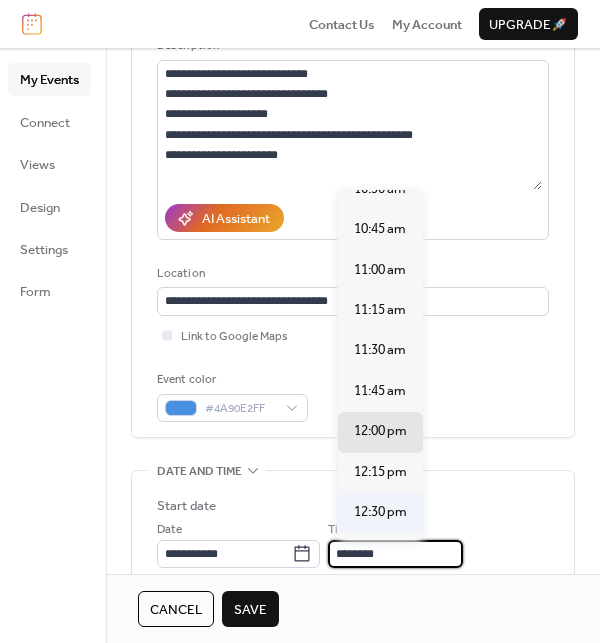 scroll, scrollTop: 1722, scrollLeft: 0, axis: vertical 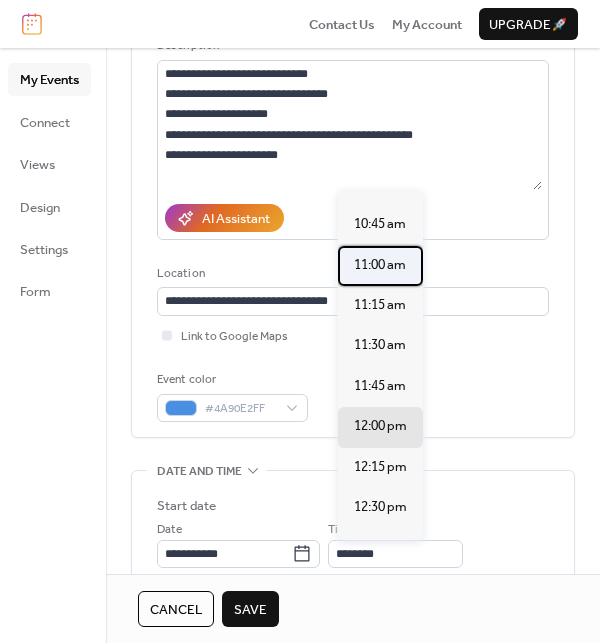 click on "11:00 am" at bounding box center (380, 265) 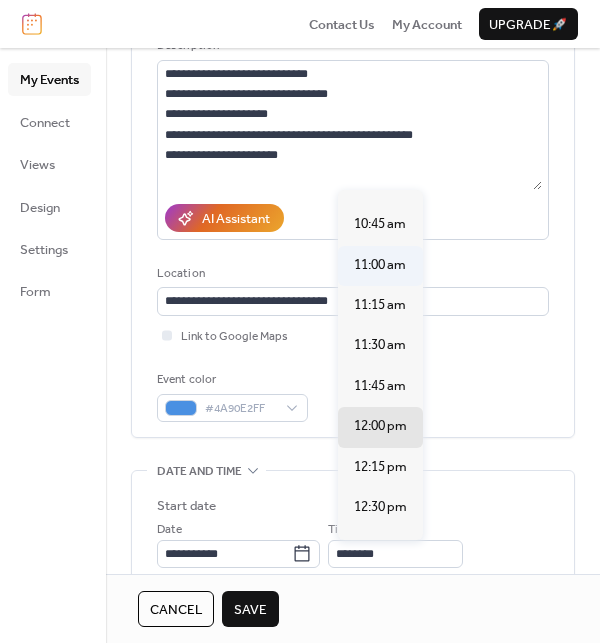 type on "********" 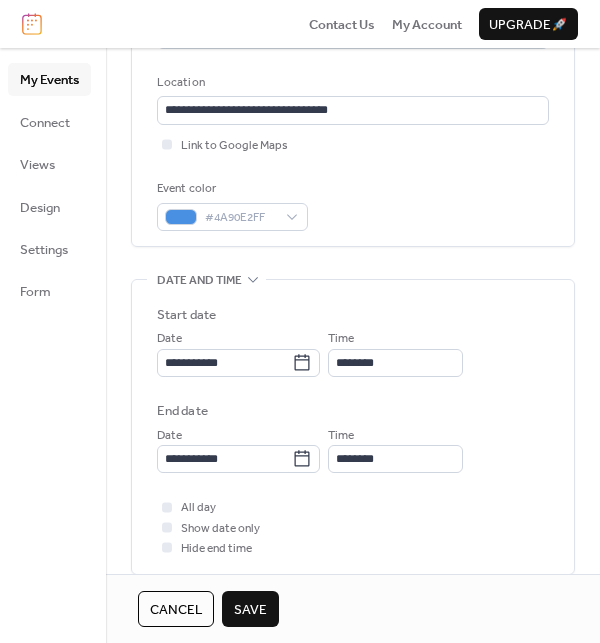 scroll, scrollTop: 404, scrollLeft: 0, axis: vertical 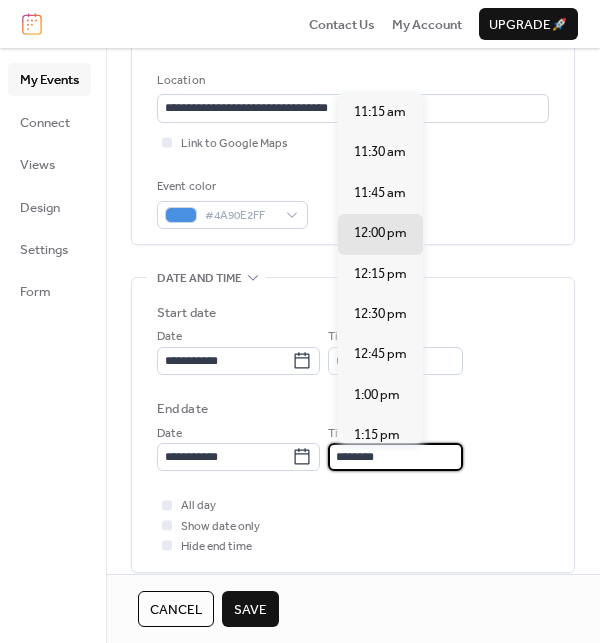 click on "********" at bounding box center [395, 457] 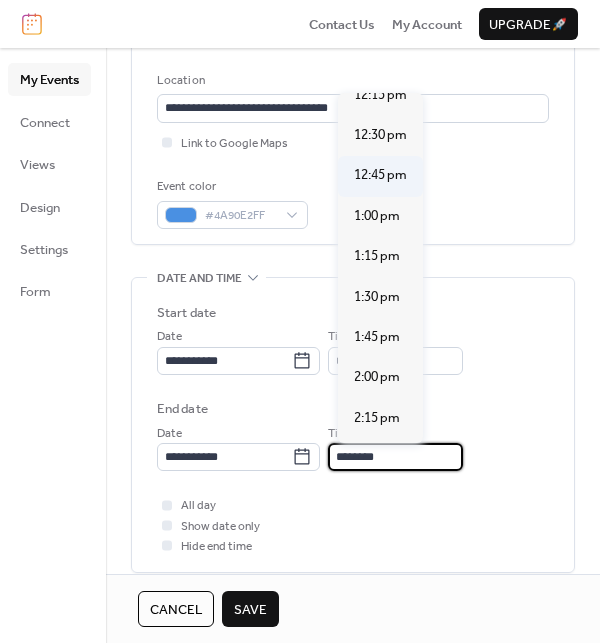 scroll, scrollTop: 180, scrollLeft: 0, axis: vertical 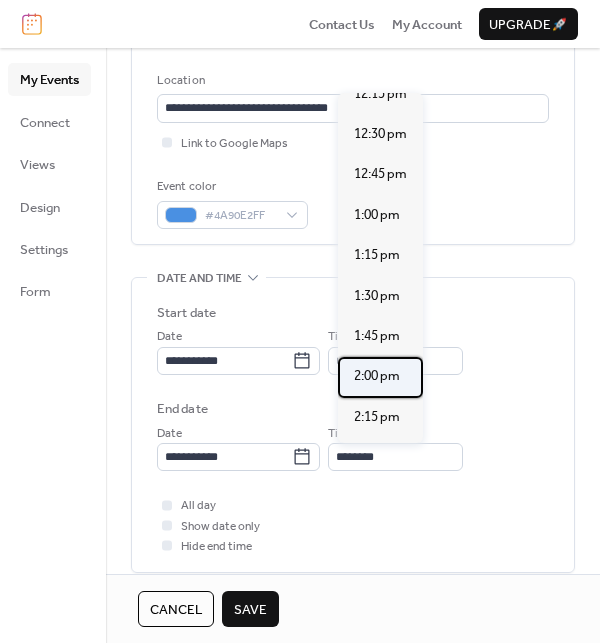 click on "2:00 pm" at bounding box center (377, 376) 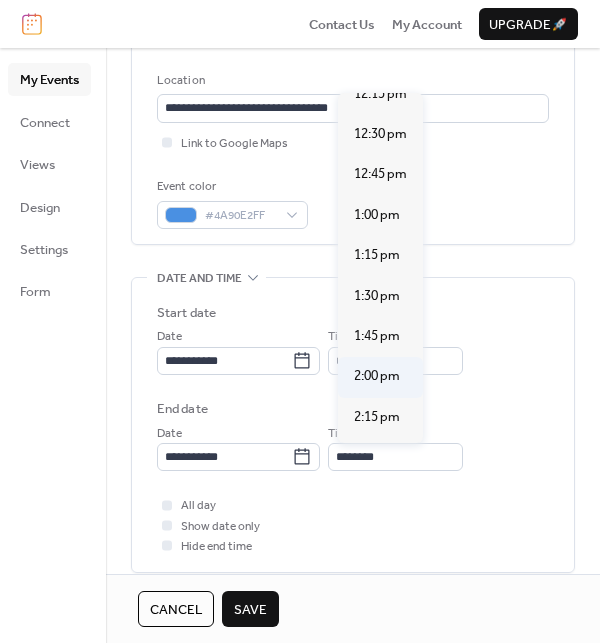 type on "*******" 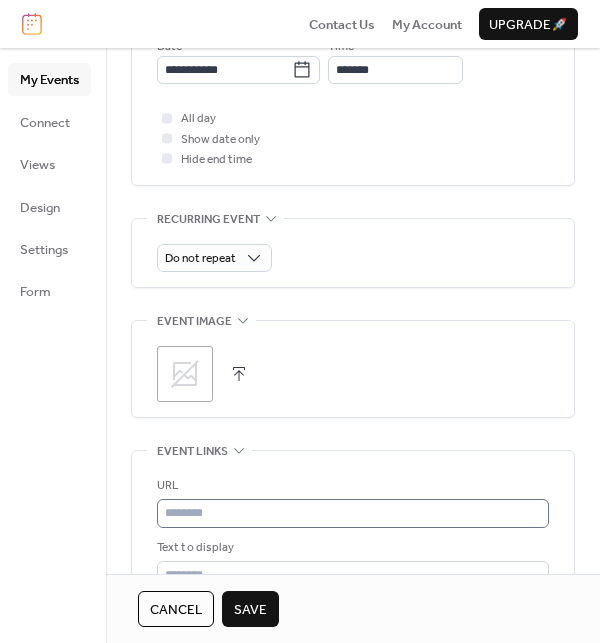 scroll, scrollTop: 799, scrollLeft: 0, axis: vertical 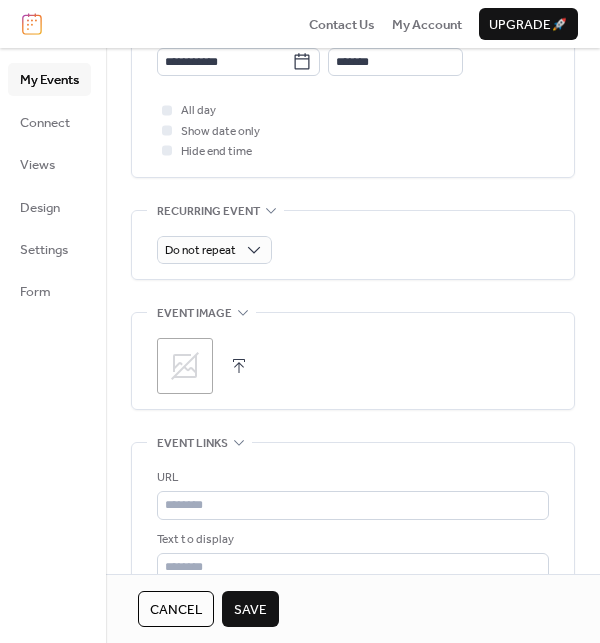 click 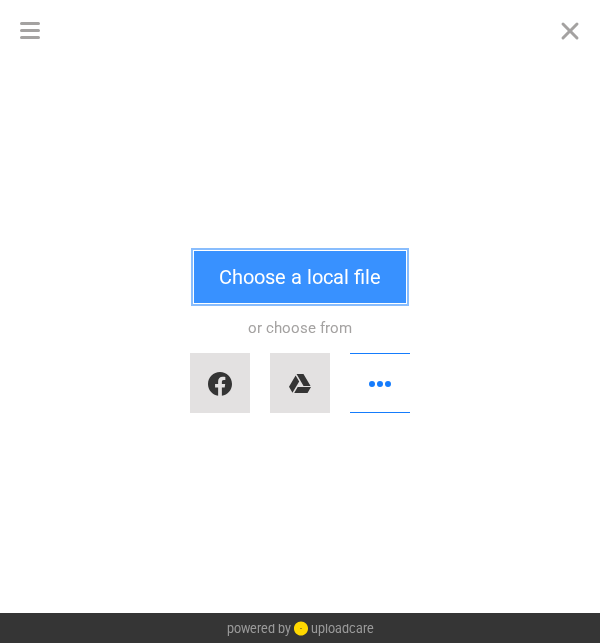 click on "Choose a local file" at bounding box center [300, 277] 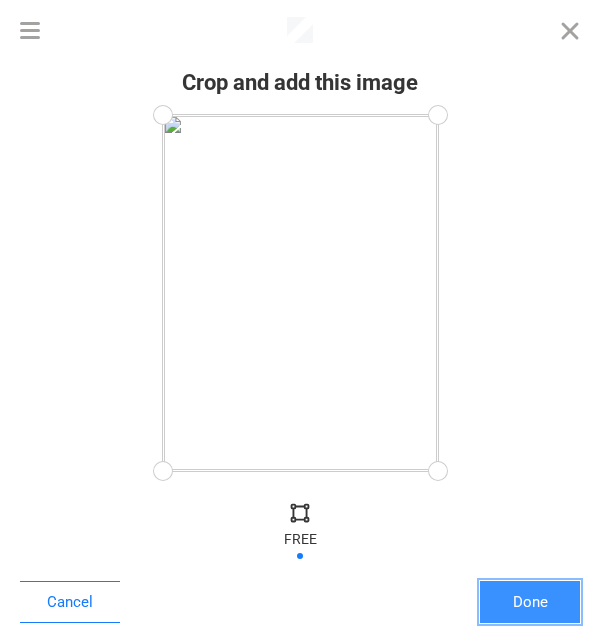 click on "Done" at bounding box center (530, 602) 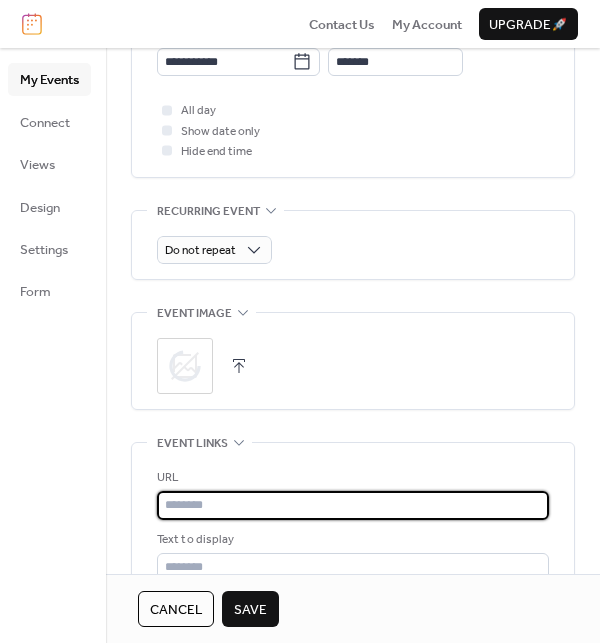 click at bounding box center (353, 505) 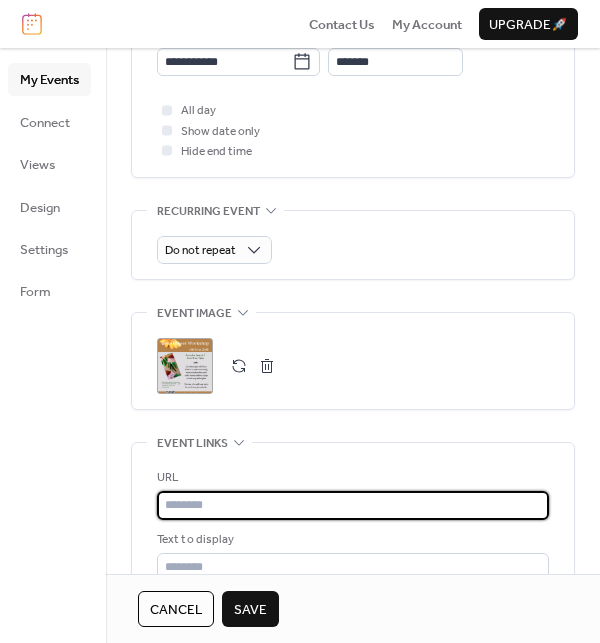 click at bounding box center [353, 505] 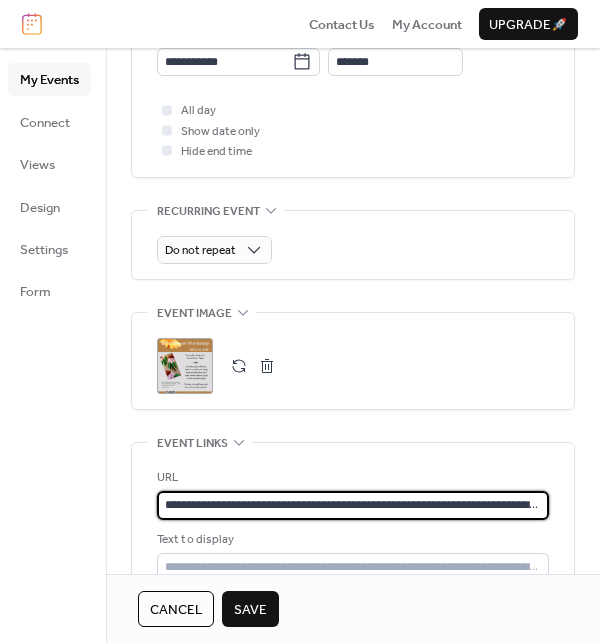 scroll, scrollTop: 0, scrollLeft: 317, axis: horizontal 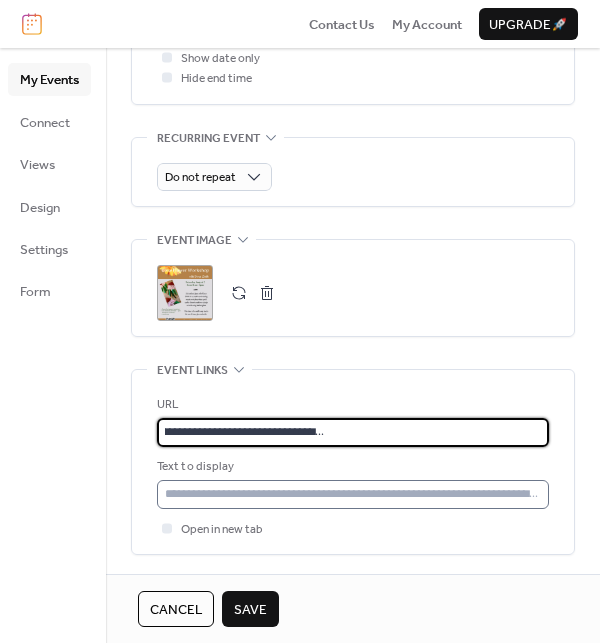 type on "**********" 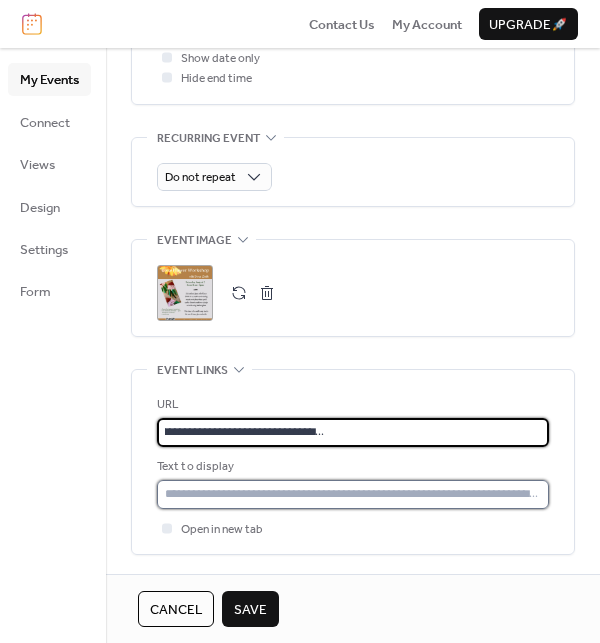 scroll, scrollTop: 0, scrollLeft: 0, axis: both 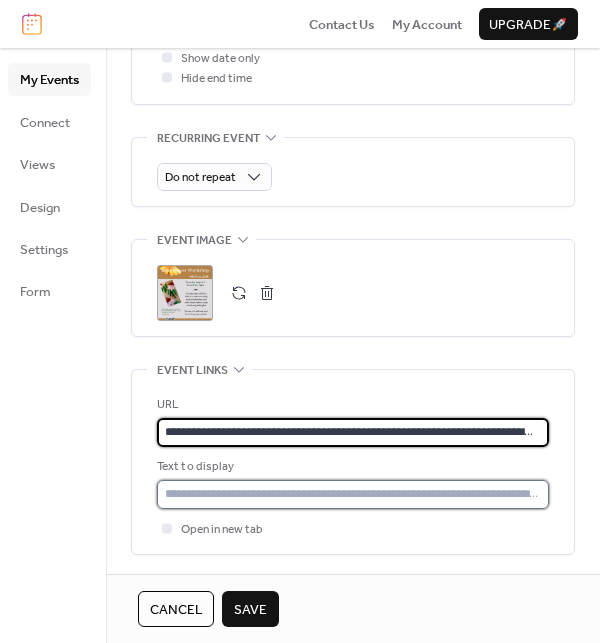 click at bounding box center [353, 494] 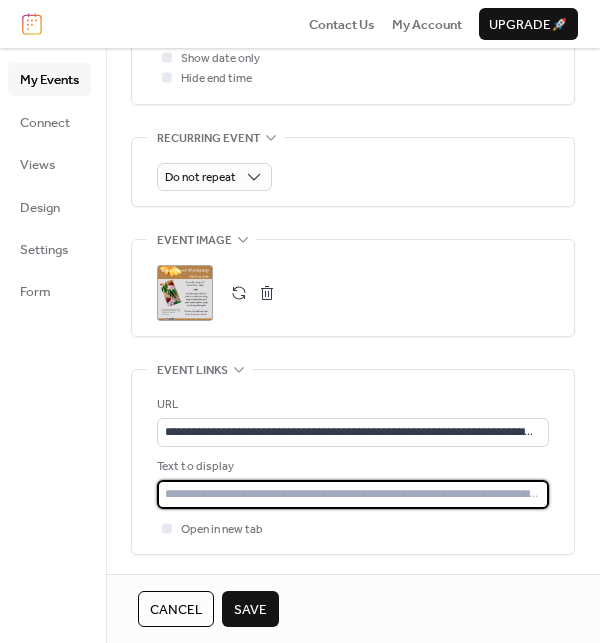 type on "**********" 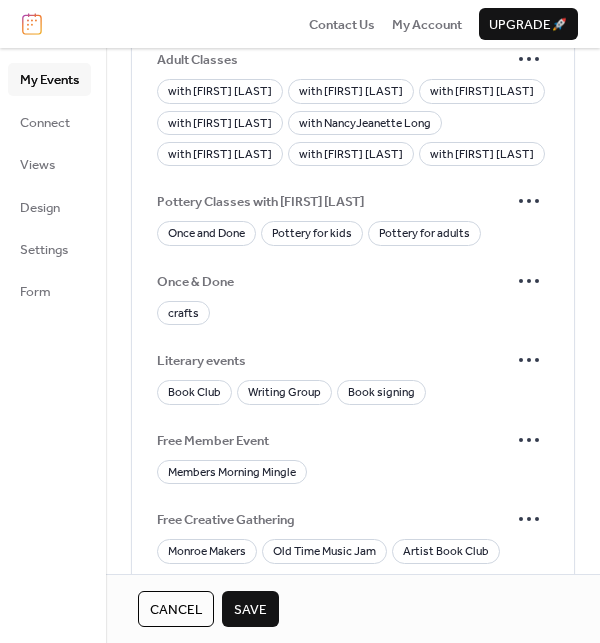 scroll, scrollTop: 1637, scrollLeft: 0, axis: vertical 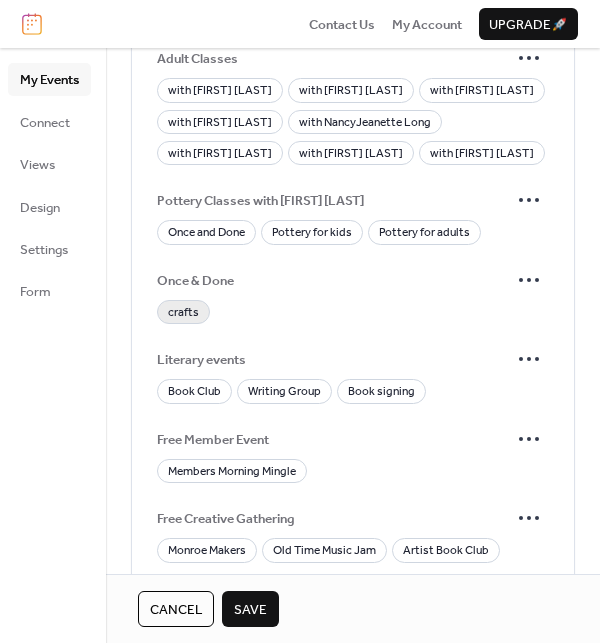 click on "crafts" at bounding box center [183, 313] 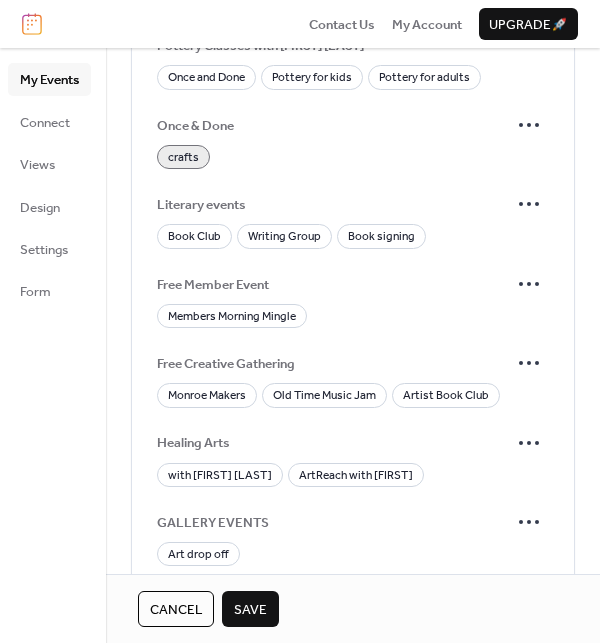 scroll, scrollTop: 1988, scrollLeft: 0, axis: vertical 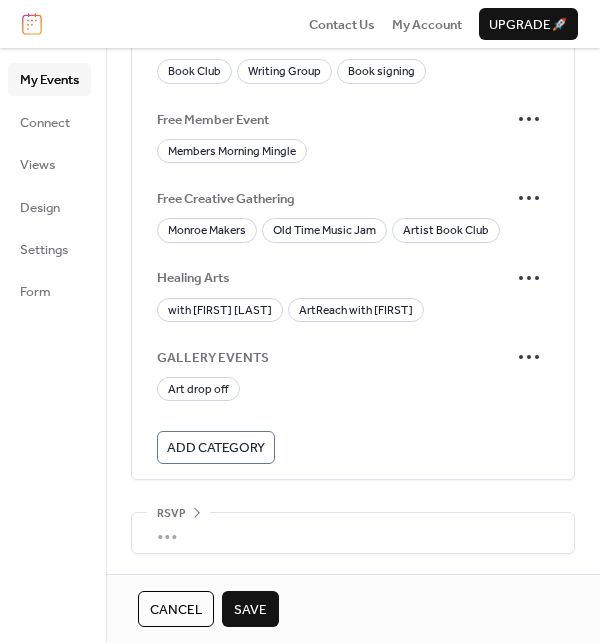 click on "Save" at bounding box center (250, 610) 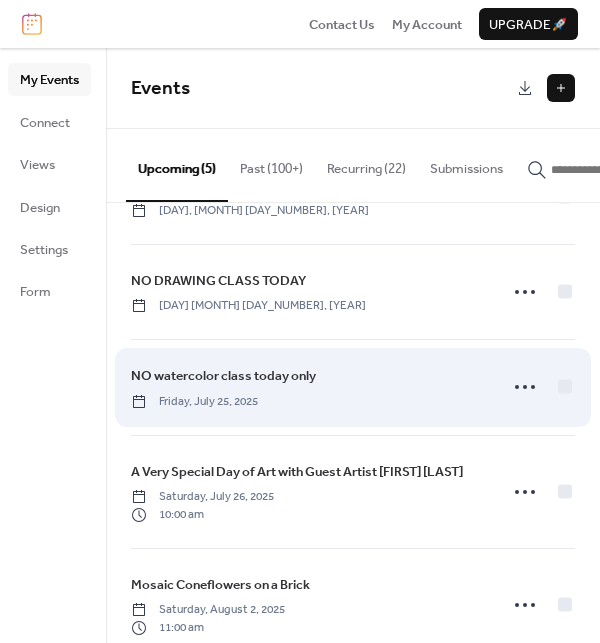 scroll, scrollTop: 116, scrollLeft: 0, axis: vertical 